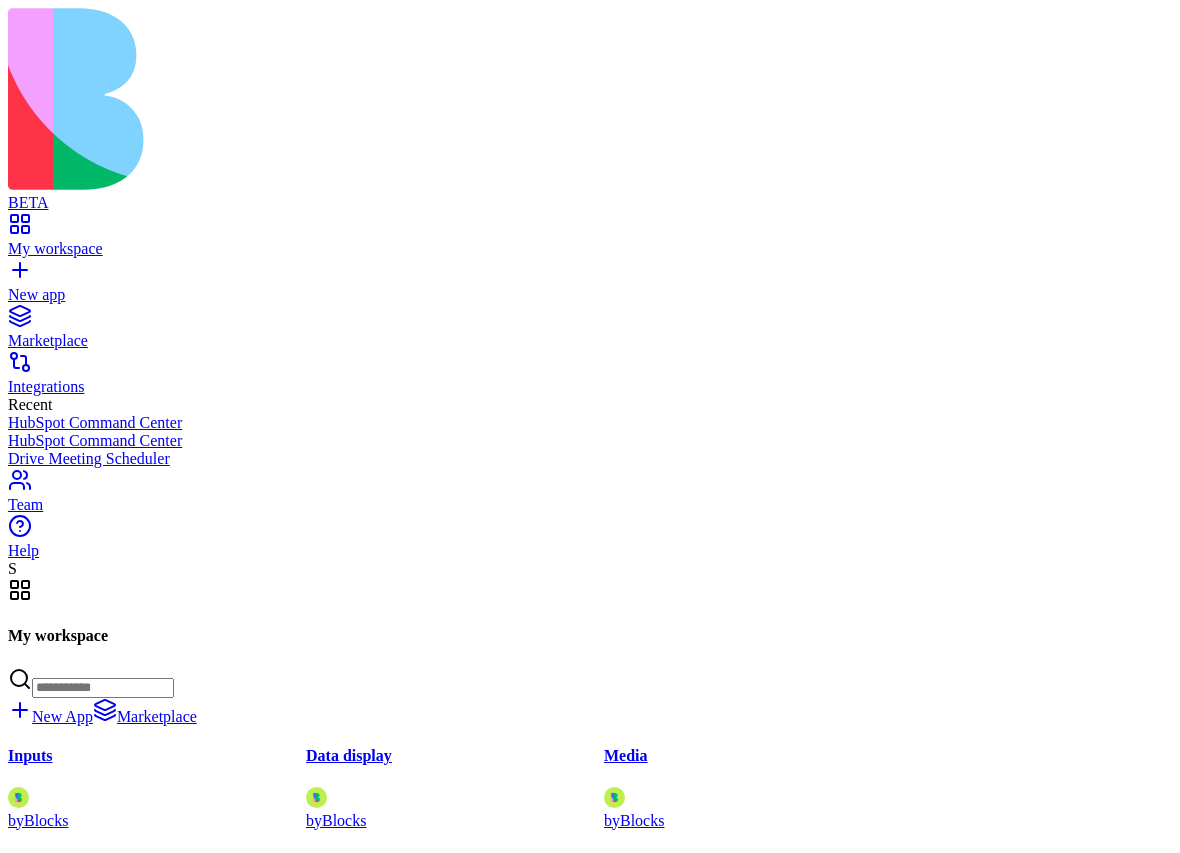 scroll, scrollTop: 0, scrollLeft: 0, axis: both 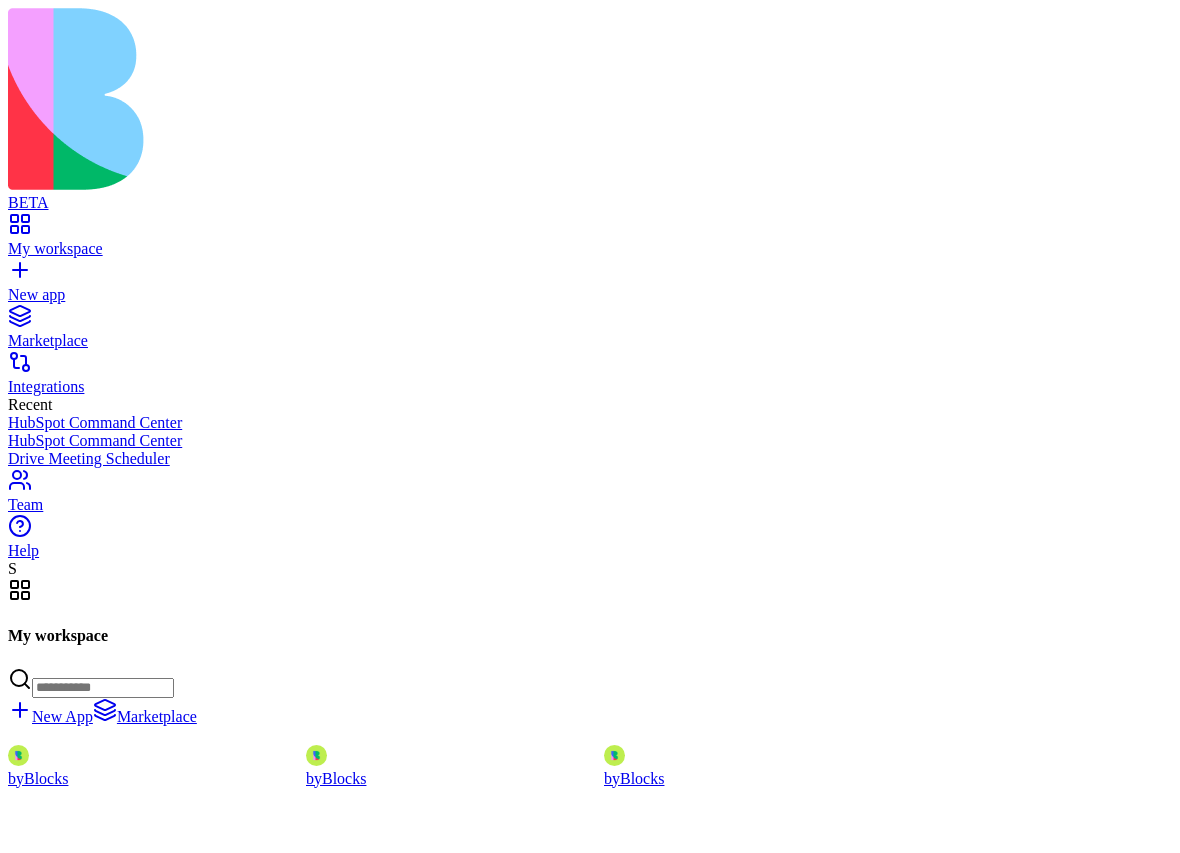 click at bounding box center (28, 1531) 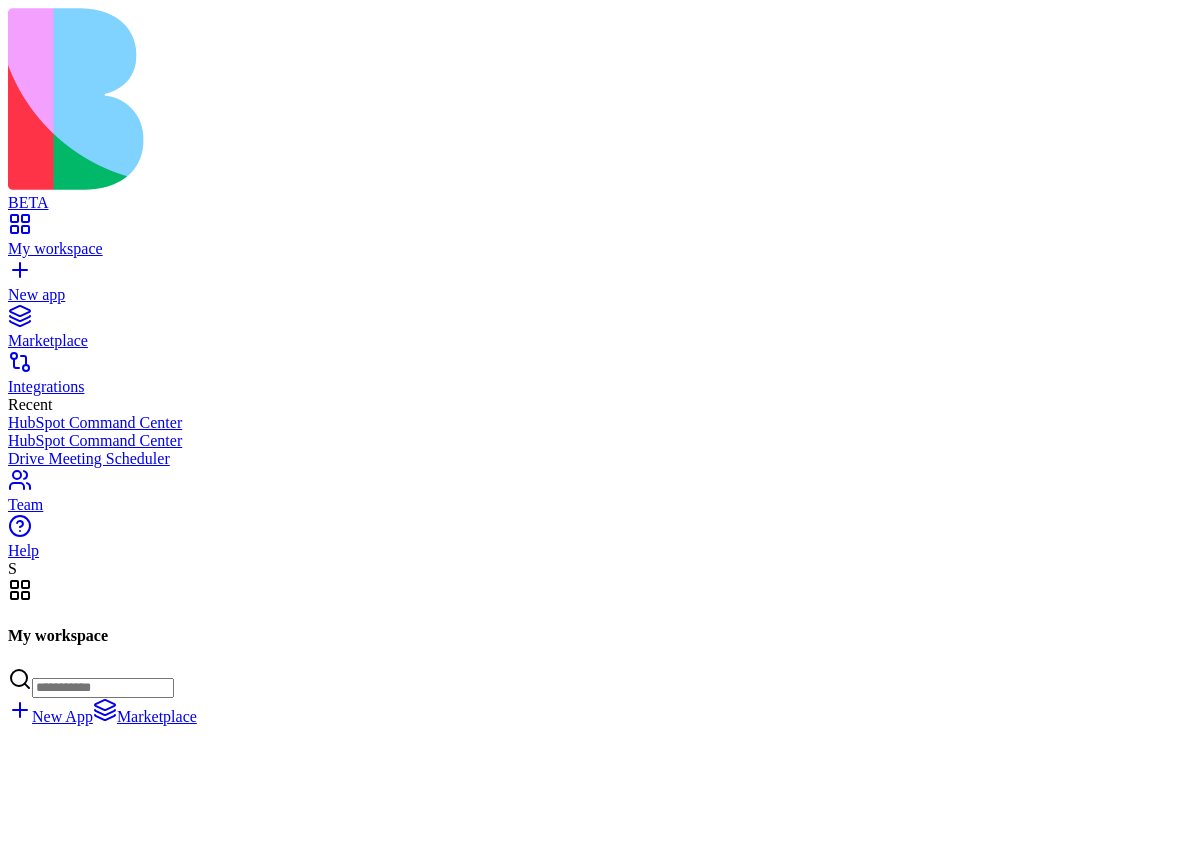 scroll, scrollTop: 184511, scrollLeft: 0, axis: vertical 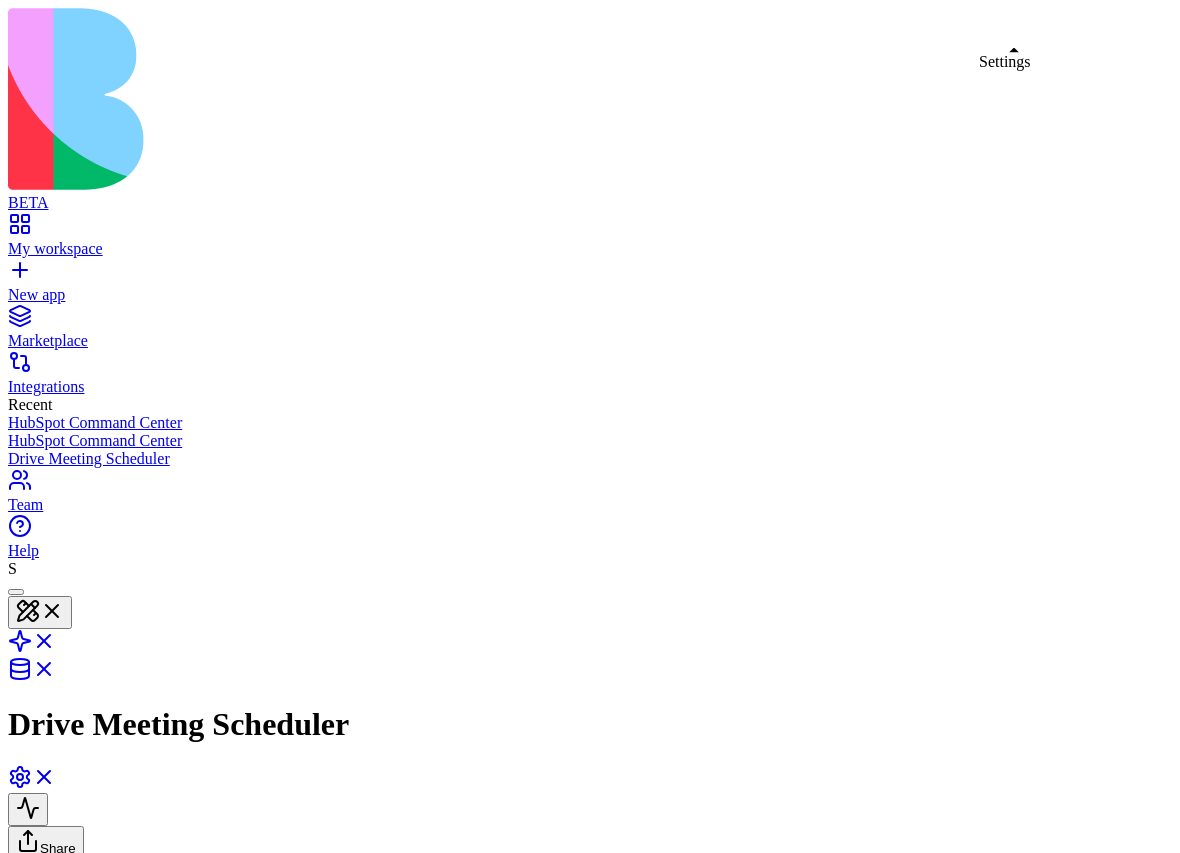 click at bounding box center (32, 783) 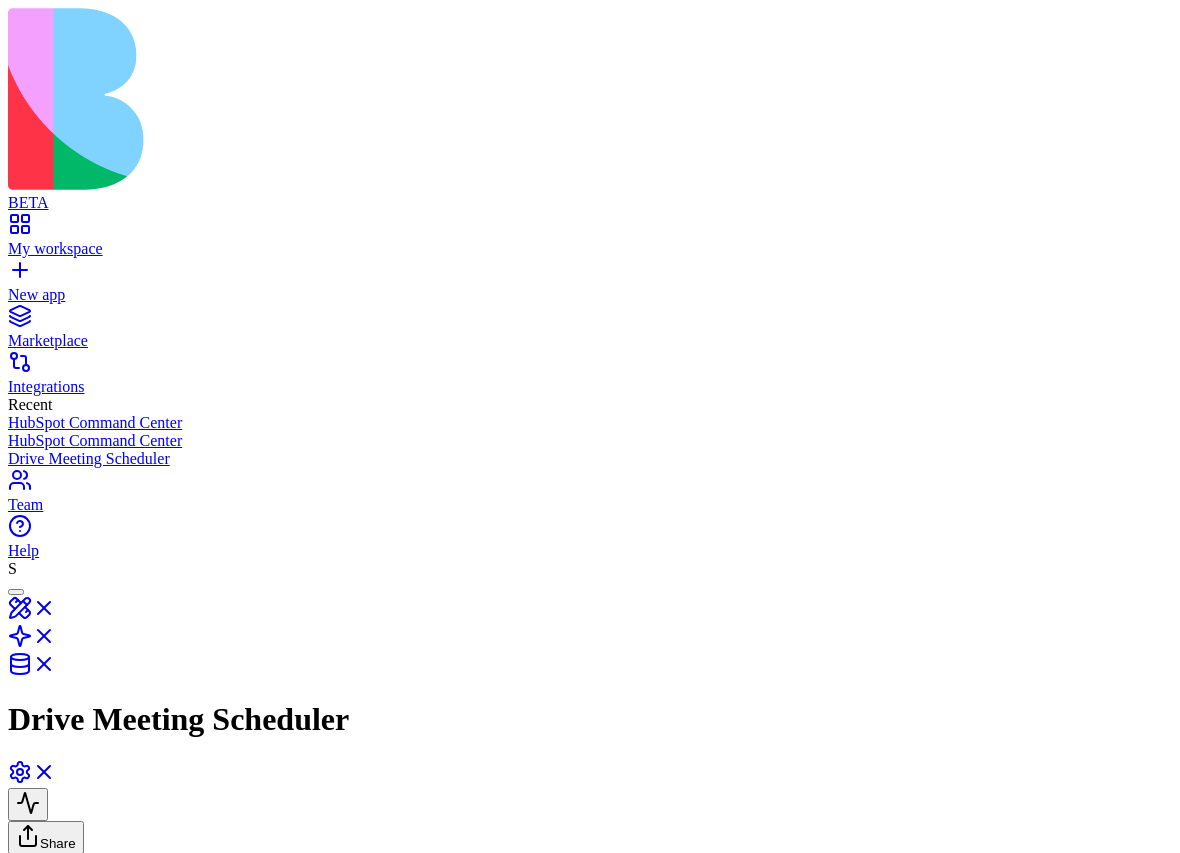 click on "App Integrations" at bounding box center [107, 919] 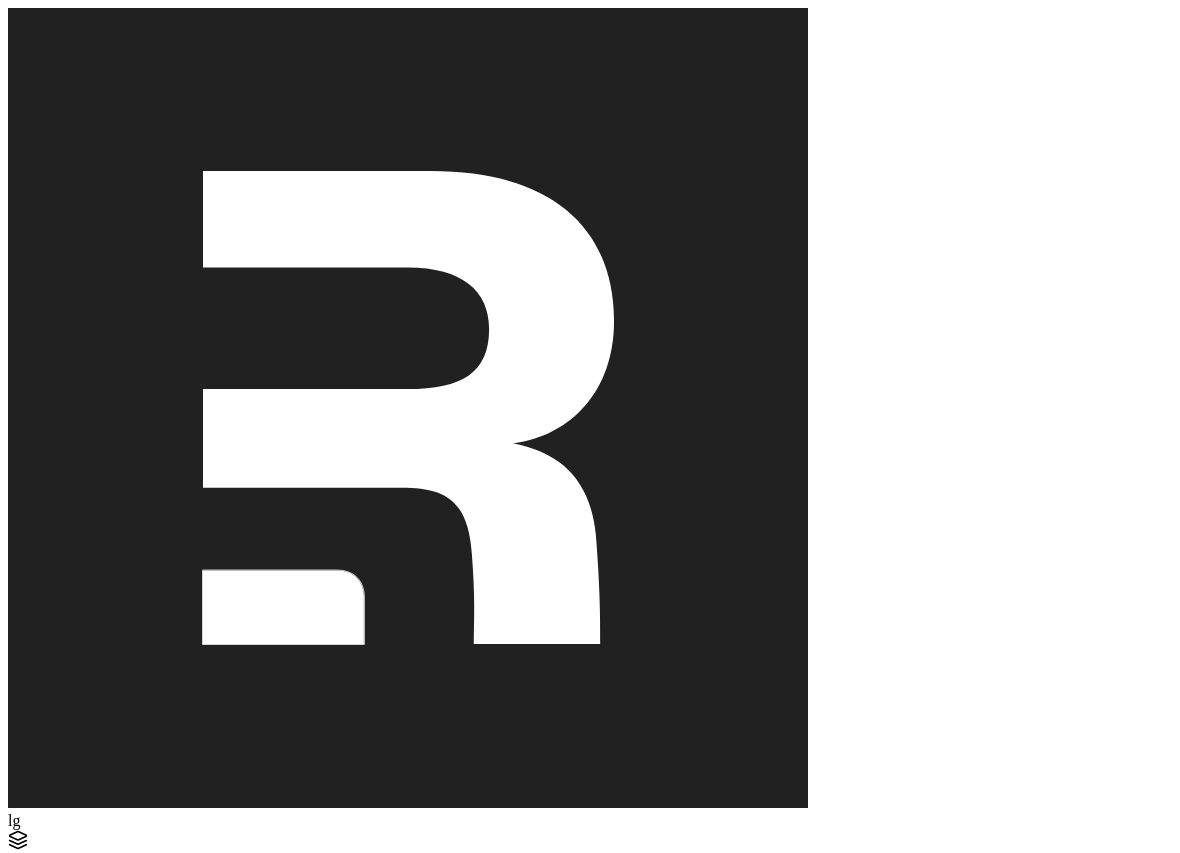 scroll, scrollTop: 36, scrollLeft: 0, axis: vertical 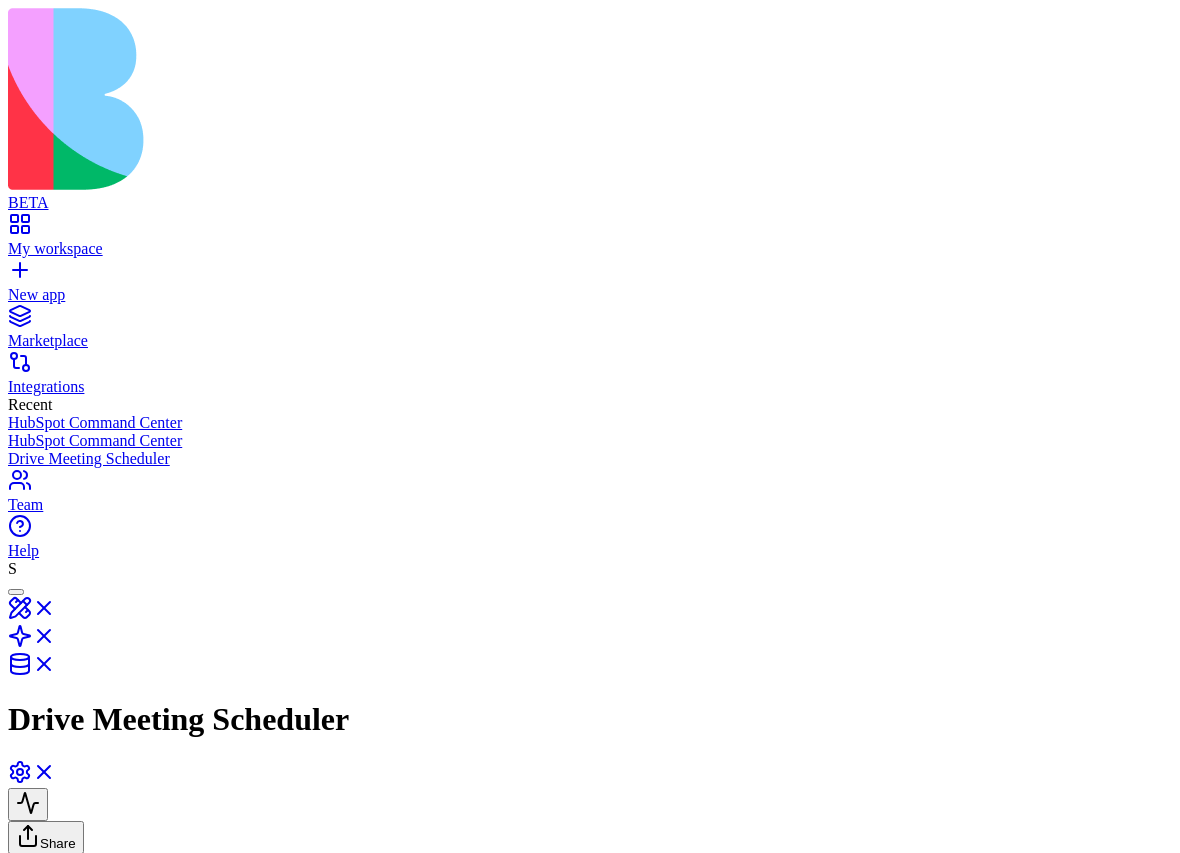 click on "Custom Domain" at bounding box center [148, 933] 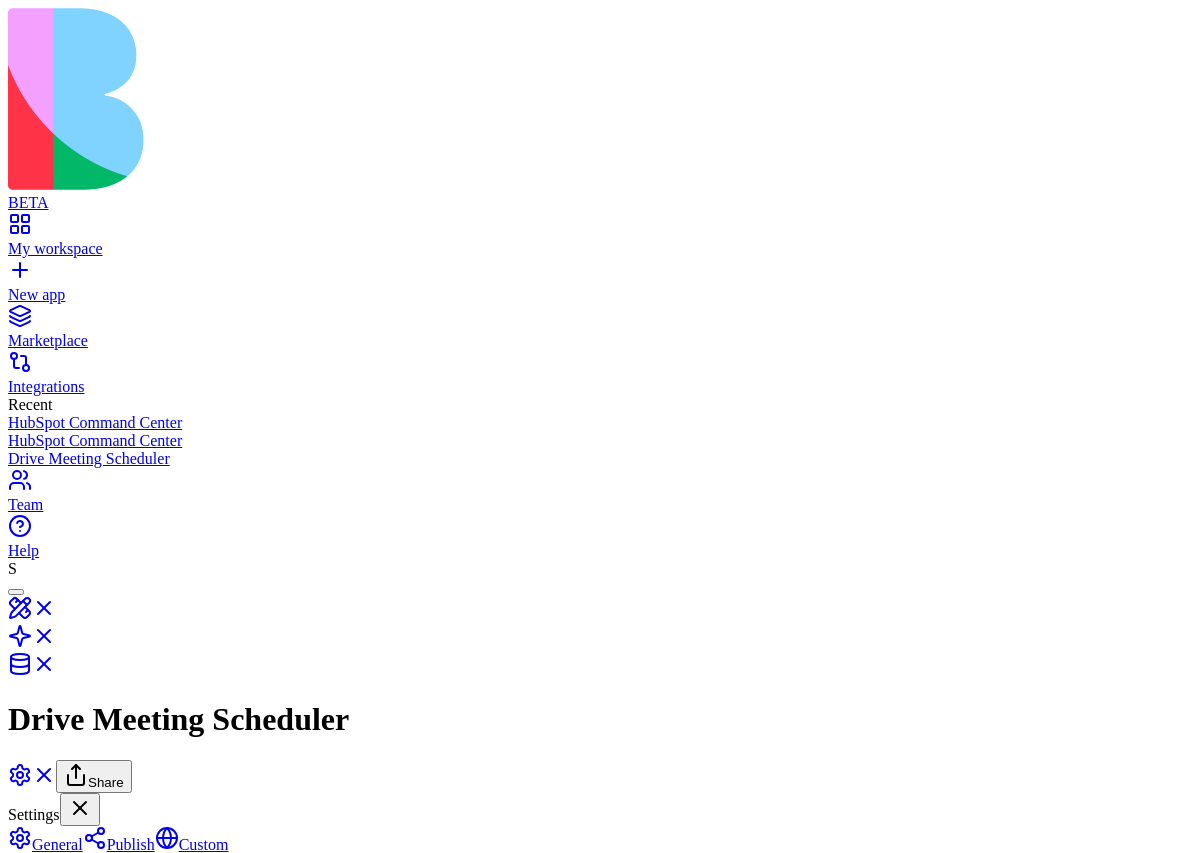 scroll, scrollTop: 0, scrollLeft: 0, axis: both 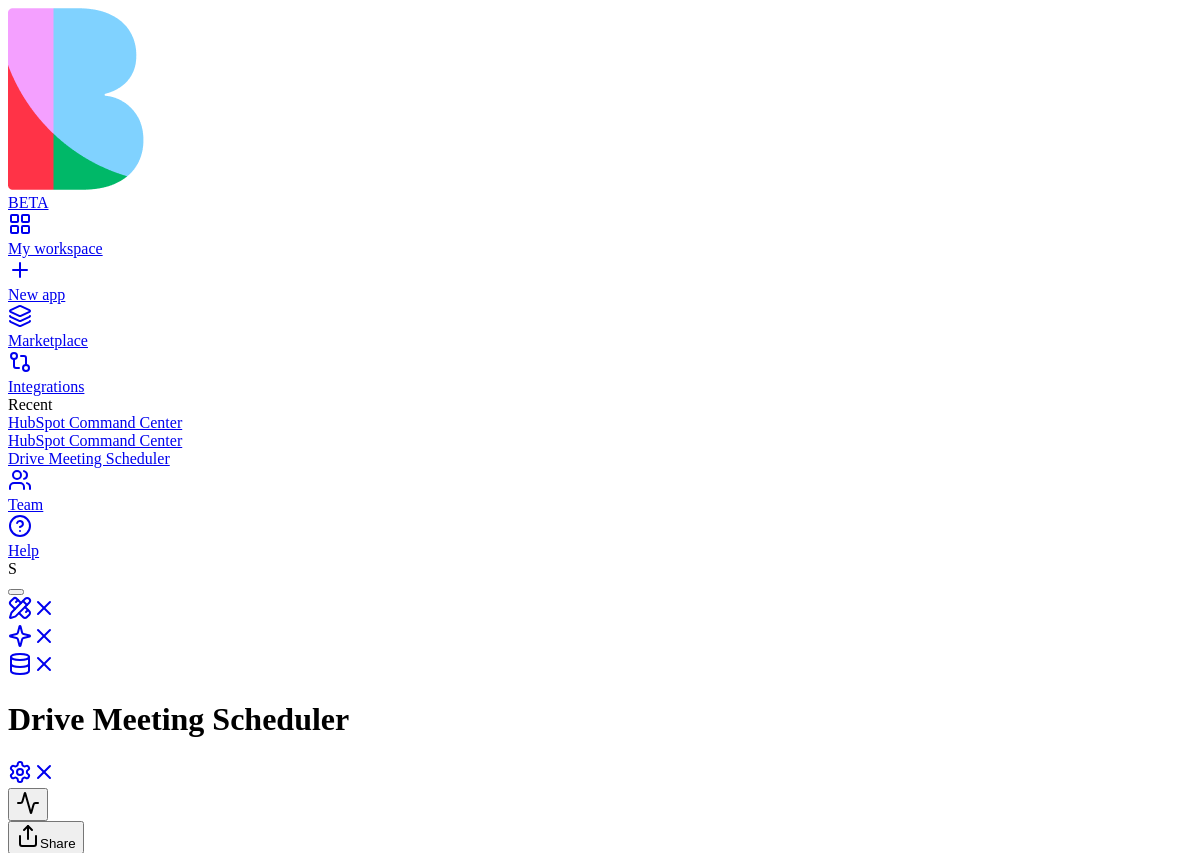 click on "Switch to mine" at bounding box center [120, 2611] 